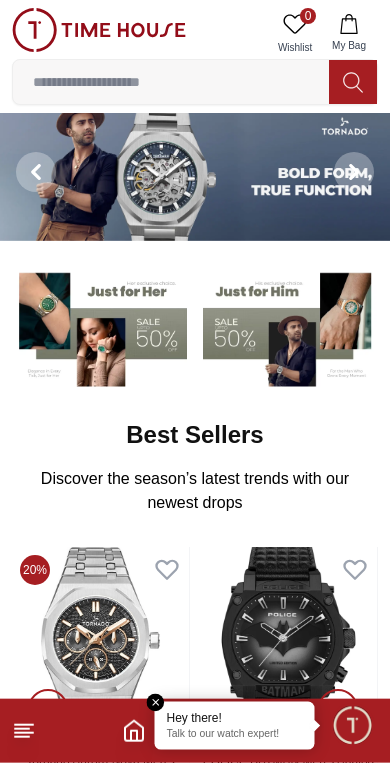 scroll, scrollTop: 0, scrollLeft: 0, axis: both 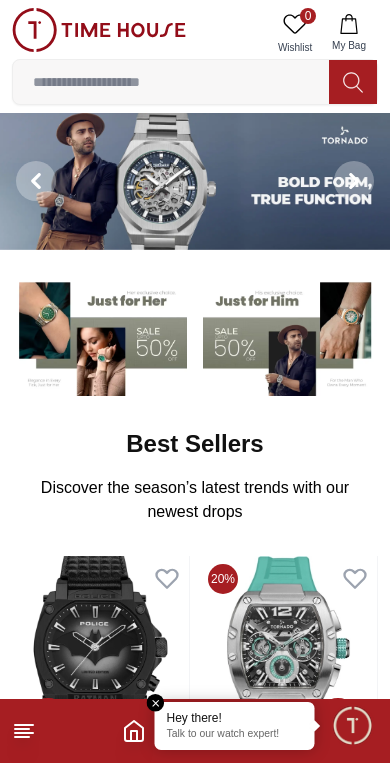 click at bounding box center [171, 82] 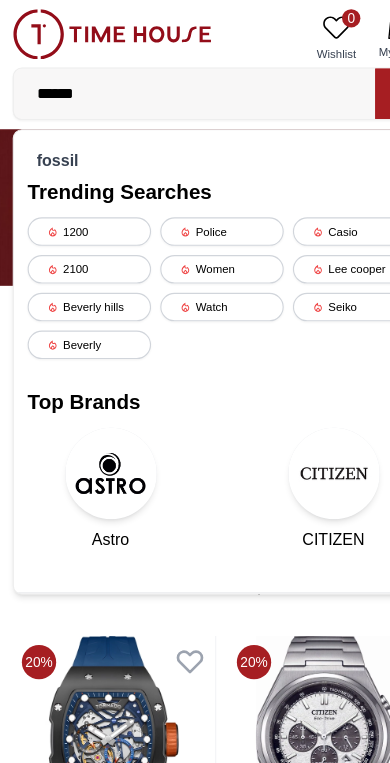 type on "******" 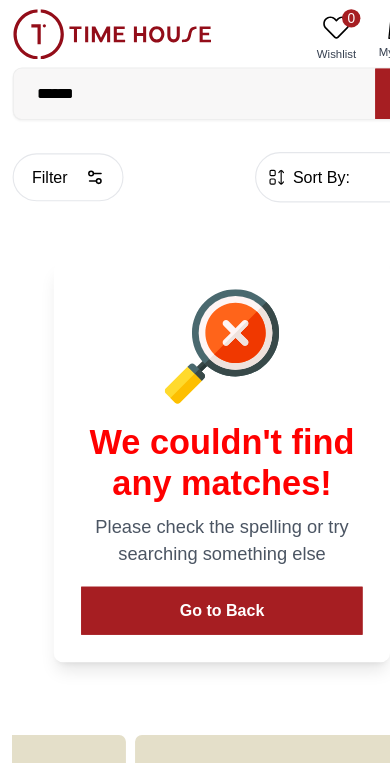 scroll, scrollTop: 0, scrollLeft: 659, axis: horizontal 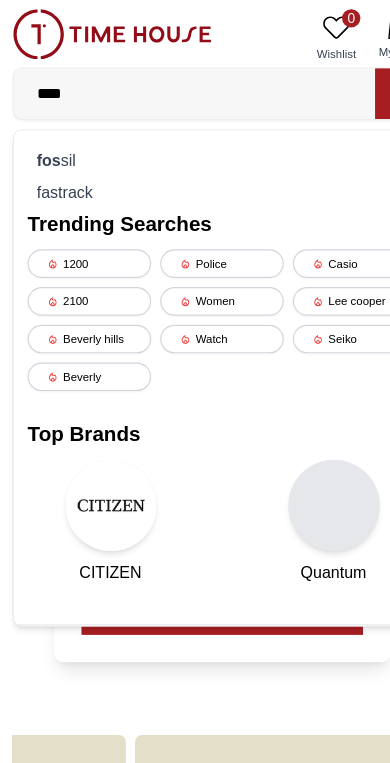 type on "*****" 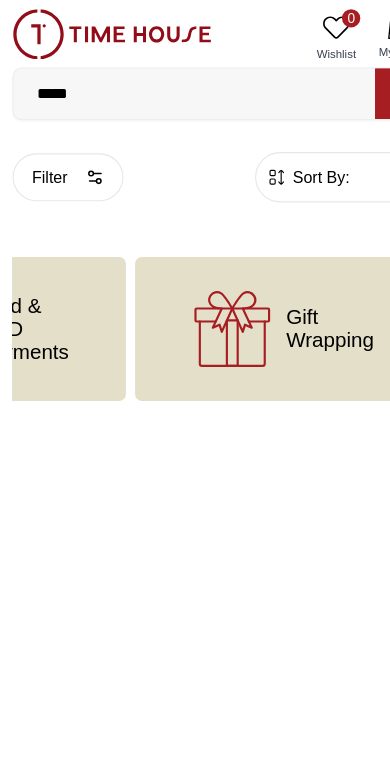 click on "*****" at bounding box center (171, 82) 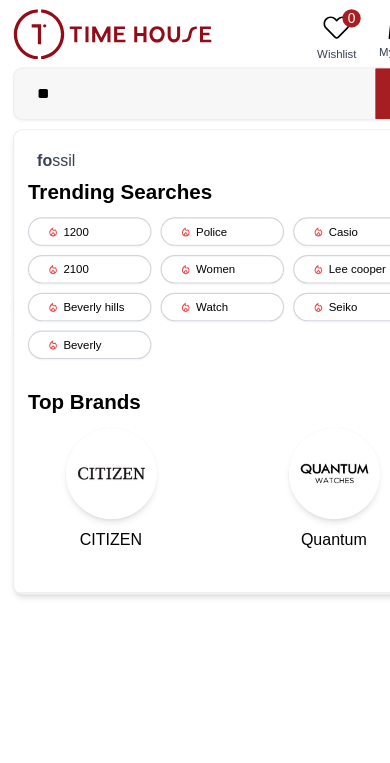 type on "*" 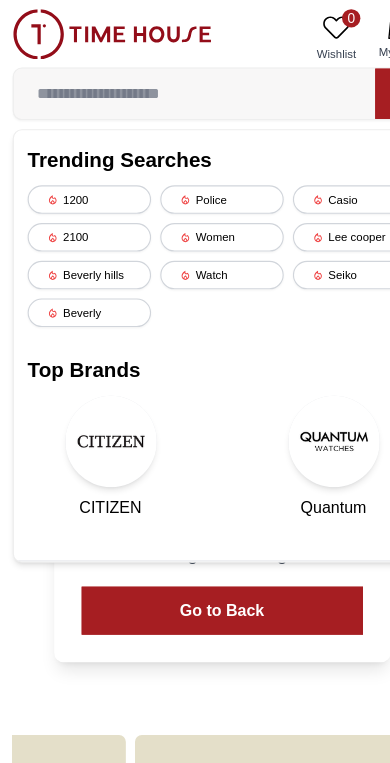 type 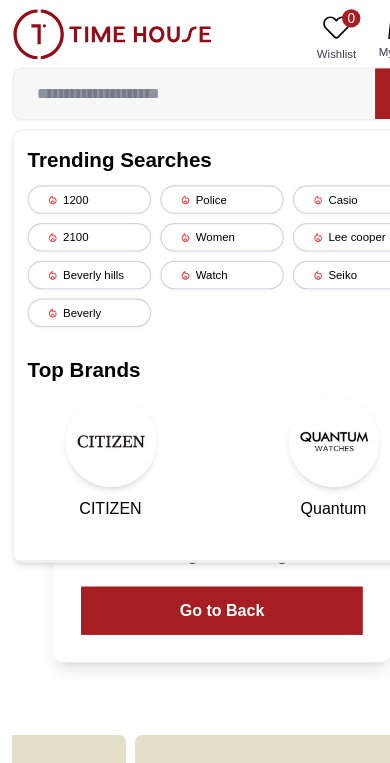 click on "Go to Back" at bounding box center (195, 534) 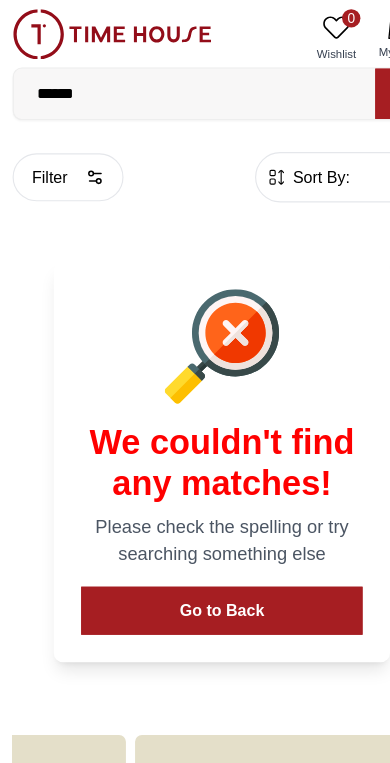 click at bounding box center (99, 30) 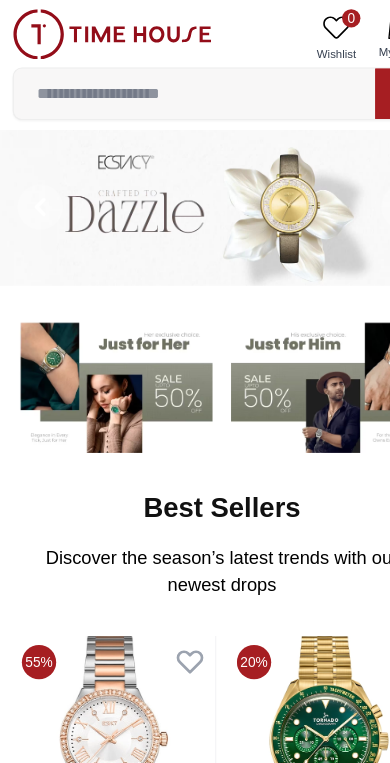 click on "Best Sellers Discover the season’s latest trends with our newest drops View All" at bounding box center (195, 476) 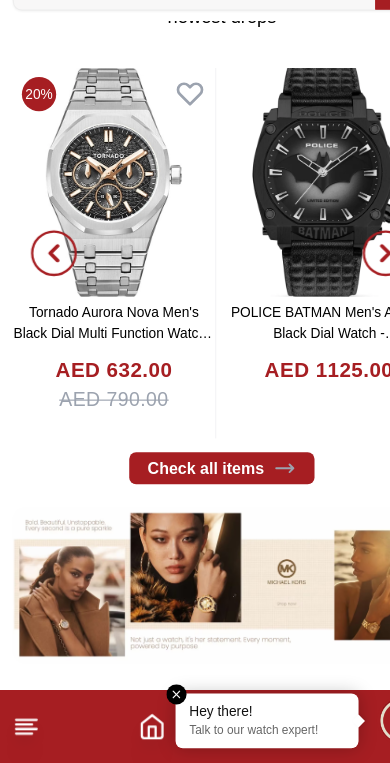 scroll, scrollTop: 412, scrollLeft: 0, axis: vertical 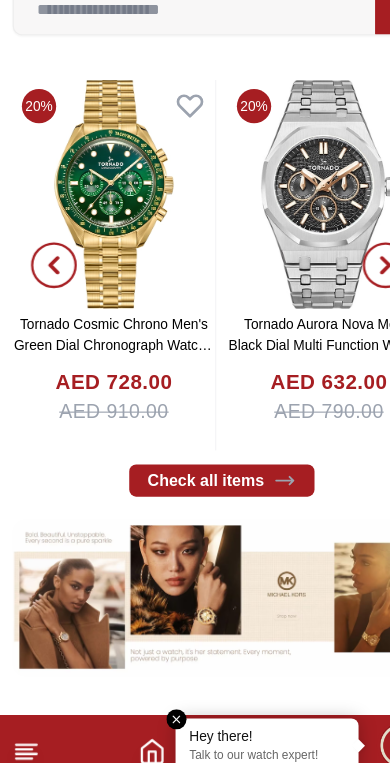 click at bounding box center [100, 244] 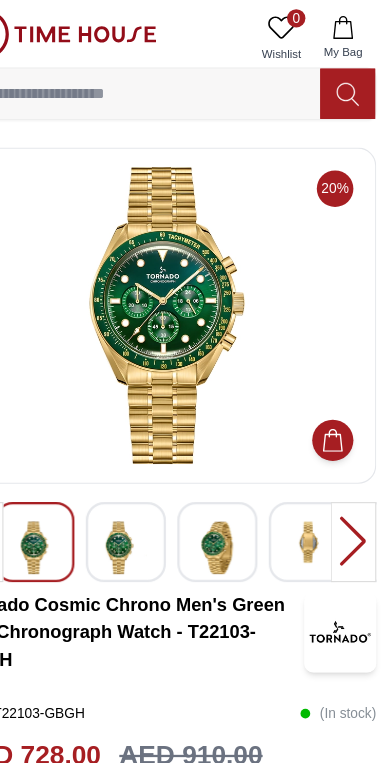 click at bounding box center (159, 479) 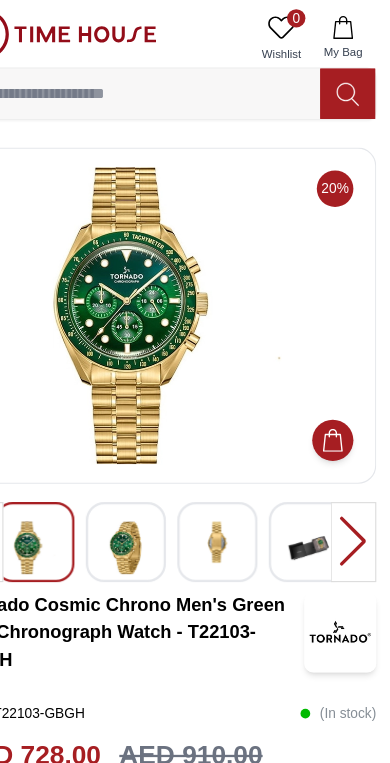 click at bounding box center (239, 474) 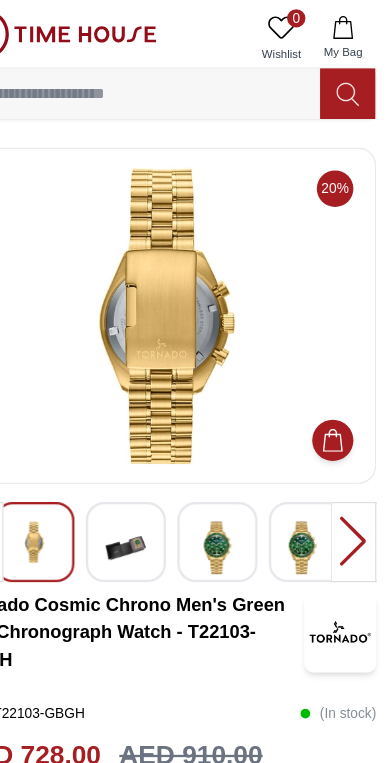 click at bounding box center (319, 474) 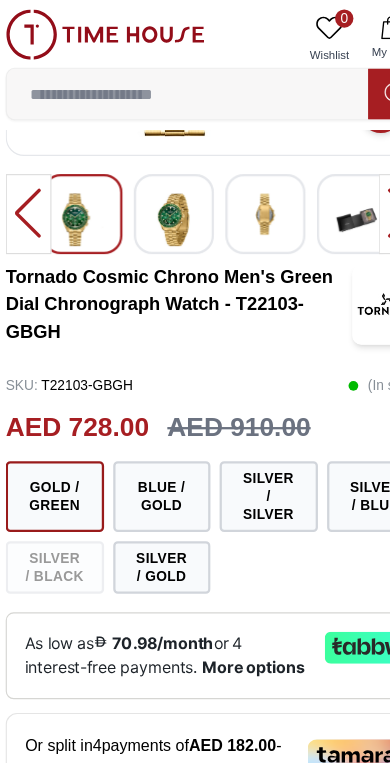 scroll, scrollTop: 285, scrollLeft: 0, axis: vertical 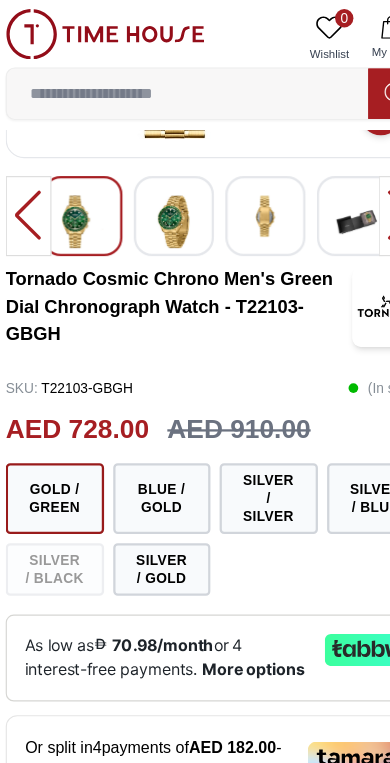 click at bounding box center (319, 194) 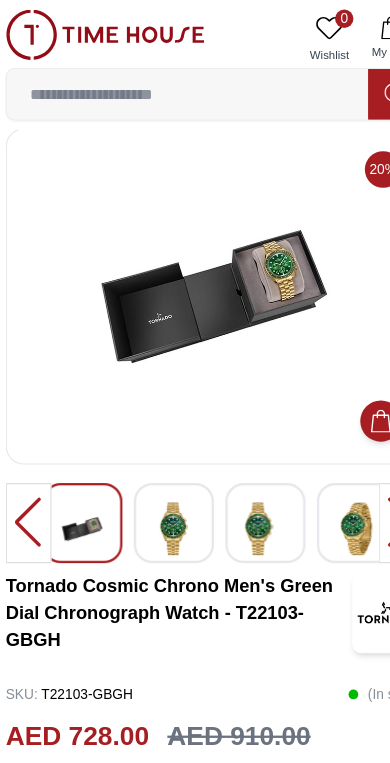 scroll, scrollTop: 16, scrollLeft: 0, axis: vertical 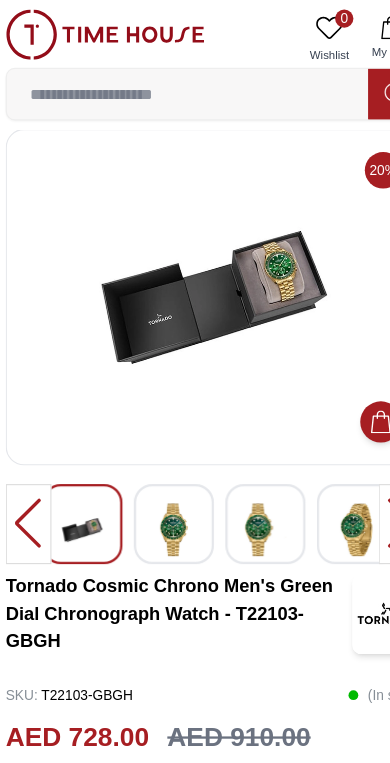 click at bounding box center [32, 458] 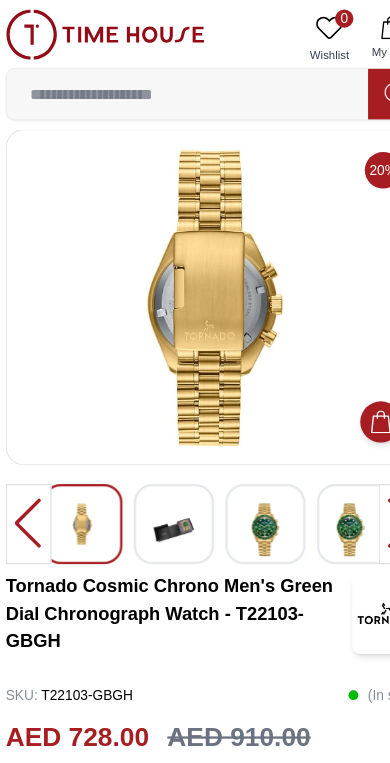 click at bounding box center (32, 458) 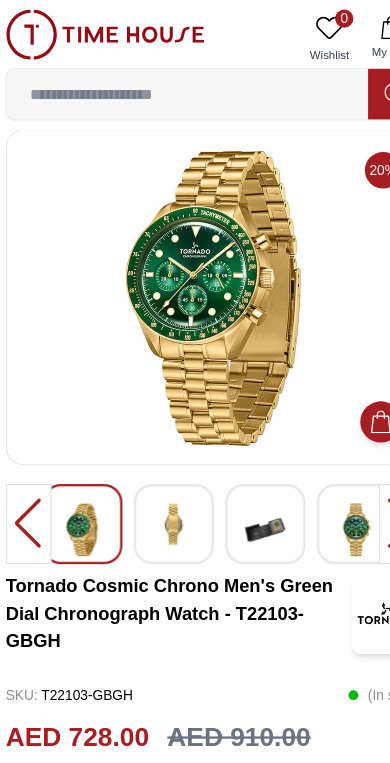 click at bounding box center (32, 458) 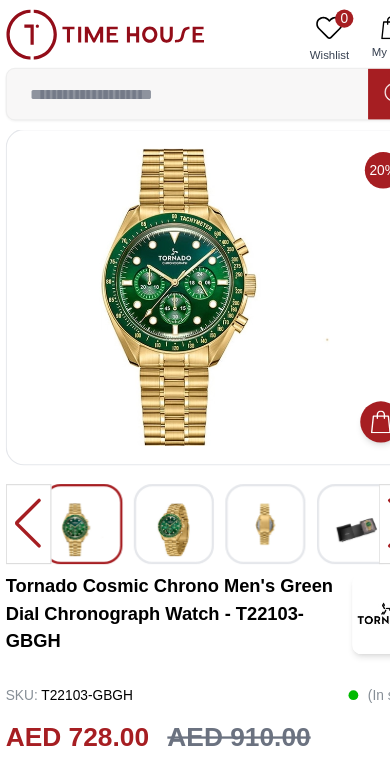 click at bounding box center (32, 458) 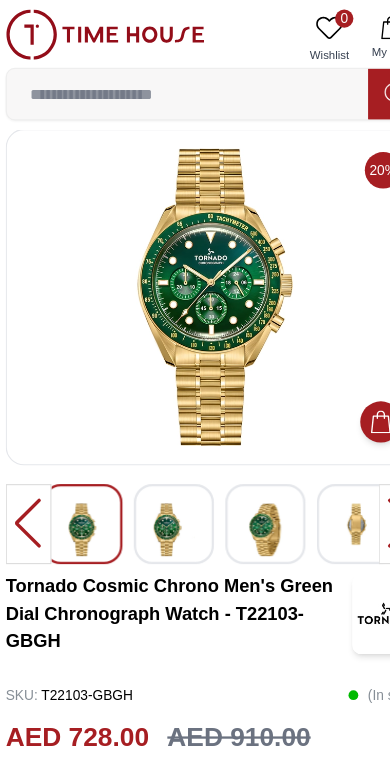click at bounding box center (32, 458) 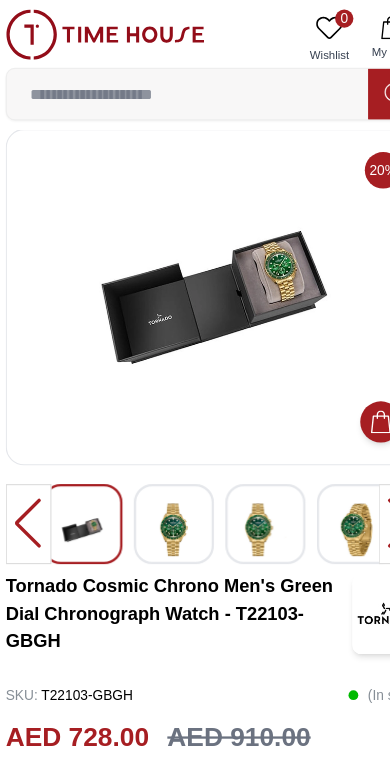 click at bounding box center [32, 458] 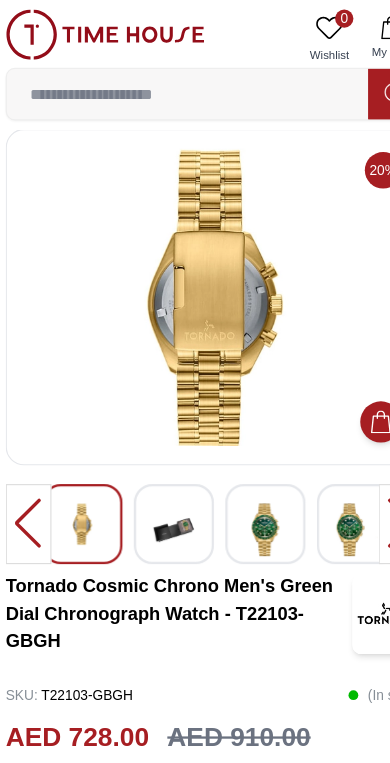 click at bounding box center (32, 458) 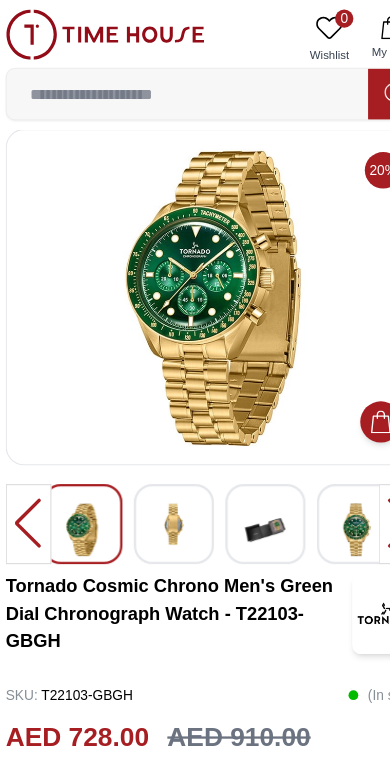 click at bounding box center (99, 30) 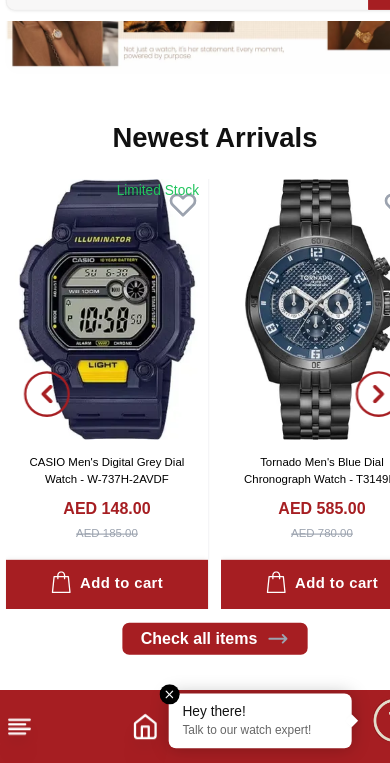 scroll, scrollTop: 931, scrollLeft: 0, axis: vertical 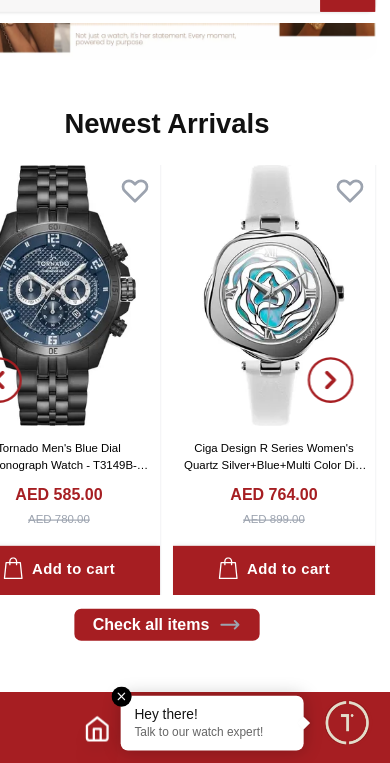 click on "Check all items" at bounding box center (195, 640) 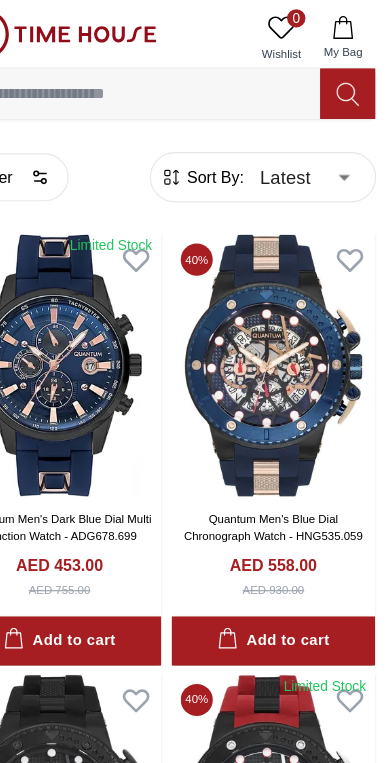click on "100% Genuine products with International Warranty Shop From [COUNTRY] | العربية |     Currency    | 0 Wishlist My Bag Trending Searches 1200 Police Casio 2100 Women Lee cooper Beverly hills Watch Seiko Beverly Top Brands Carlton Astro CITIZEN Quantum Help Our Stores My Account 0 Wishlist My Bag Home    Filter By Clear Brands Quantum Lee Cooper Slazenger Kenneth Scott Astro Ecstacy Tornado CASIO CITIZEN GUESS ORIENT Michael Kors Police Ducati CERRUTI 1881 G-Shock Lee Cooper Accessories Tsar Bomba Irus Idee Vogue Polaroid Ciga Design Giordano Color Black Green Blue Red Dark Blue Silver Silver / Black Orange Rose Gold Grey White Mop White White / Rose Gold Silver / Silver Dark Blue / Silver Silver / Gold Silver / Rose Gold Black / Black Black / Silver Black / Rose Gold Gold Yellow Dark Green Brown White / Silver Light Blue Black /Rose Gold Black /Grey Black /Red Black /Black Black / Rose Gold / Black Rose Gold / Black Rose Gold / Black / Black White Mop / Silver Blue / Rose Gold Pink Green /Silver" at bounding box center [195, 2123] 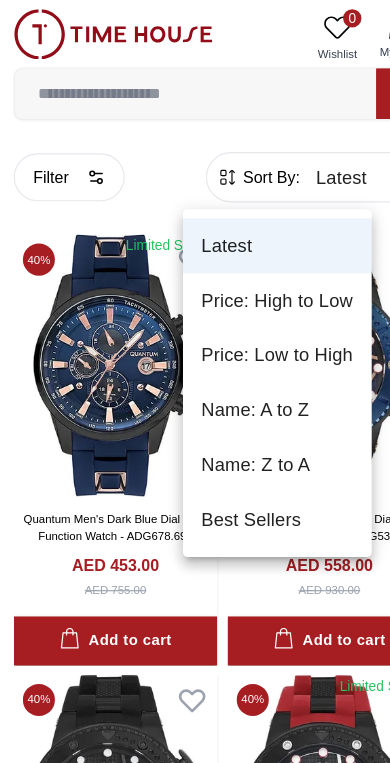 click at bounding box center [195, 381] 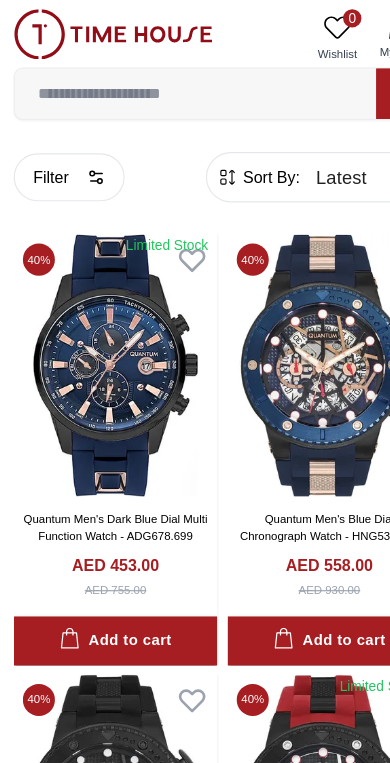 click 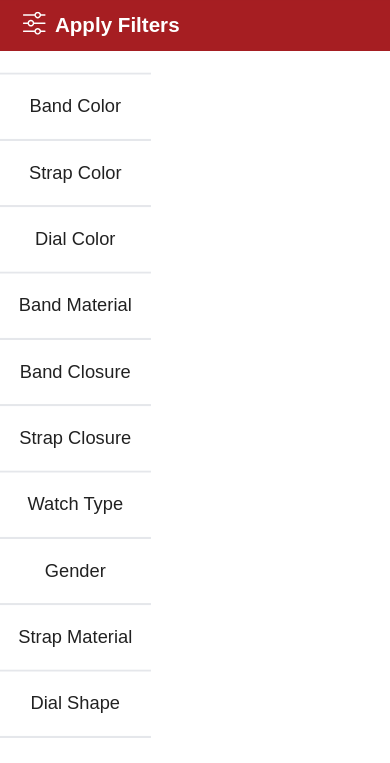 scroll, scrollTop: 385, scrollLeft: 0, axis: vertical 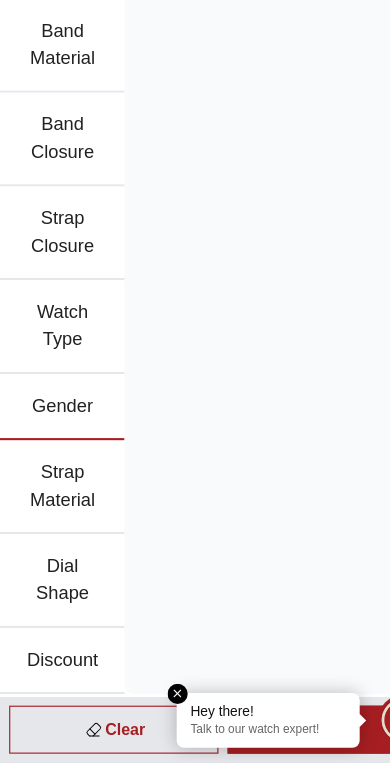 click at bounding box center [156, 703] 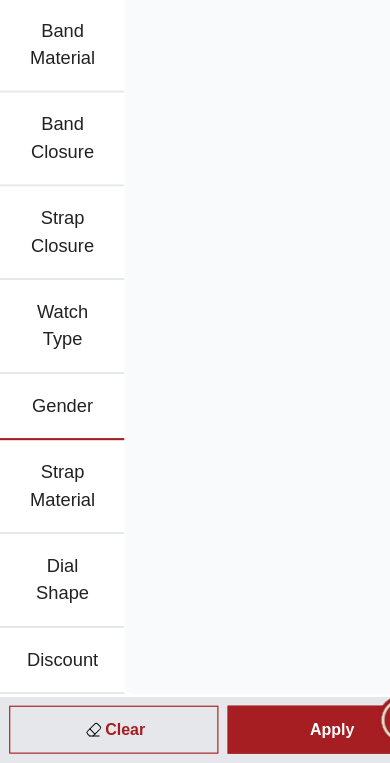 click on "Apply" at bounding box center (290, 734) 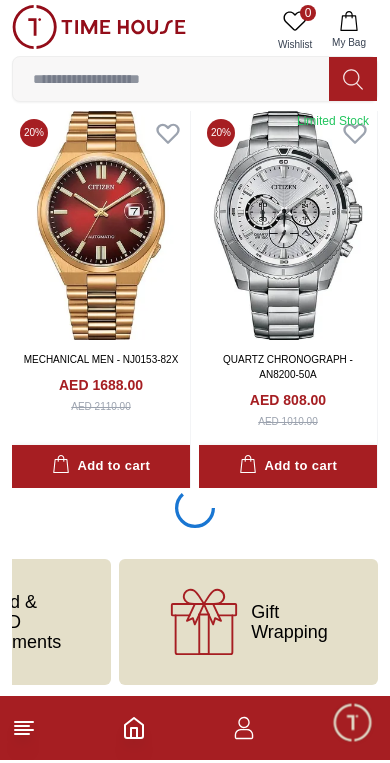 scroll, scrollTop: 3520, scrollLeft: 0, axis: vertical 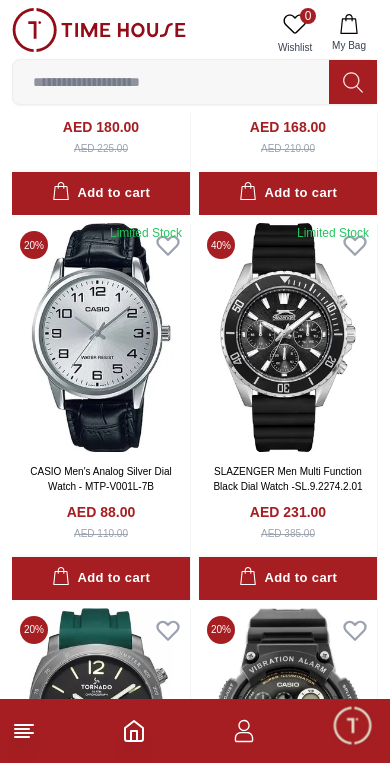 click at bounding box center (288, 337) 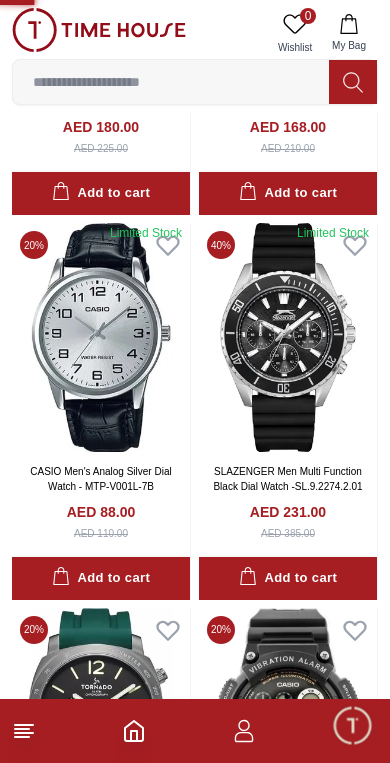 scroll, scrollTop: 0, scrollLeft: 0, axis: both 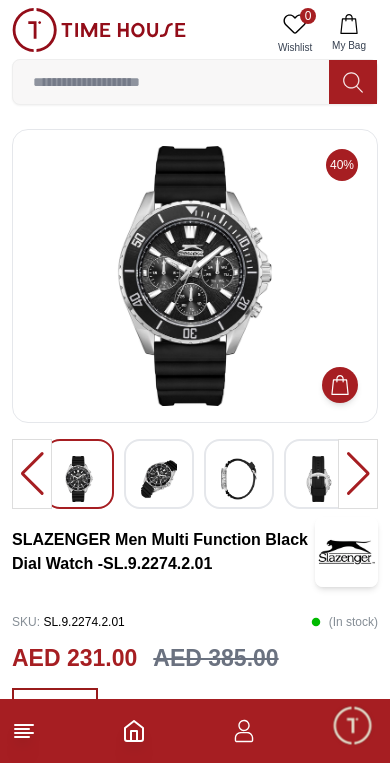 click at bounding box center [159, 479] 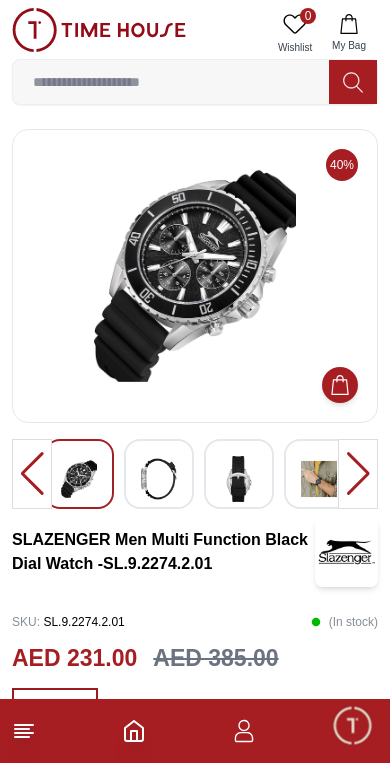 click at bounding box center [159, 479] 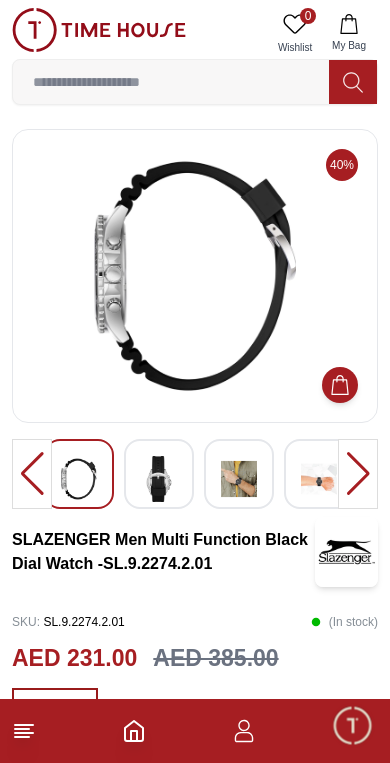click at bounding box center [159, 479] 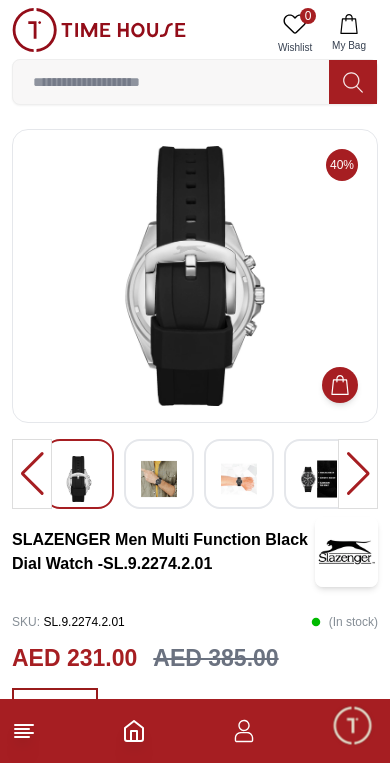 click at bounding box center (159, 479) 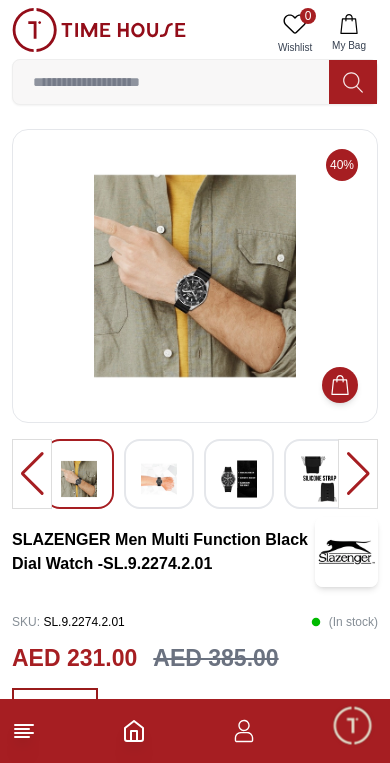 click at bounding box center [159, 479] 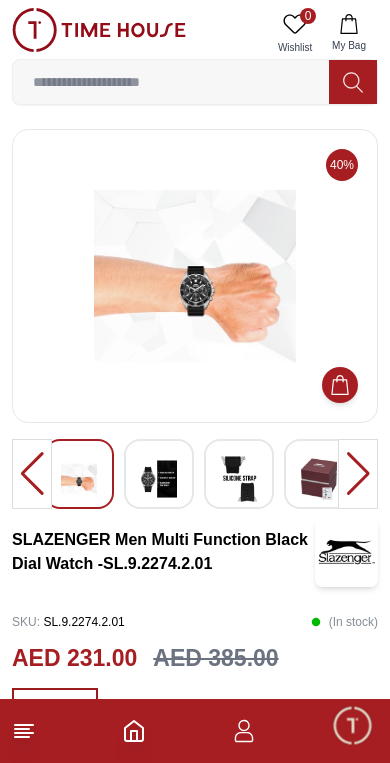 click at bounding box center (159, 479) 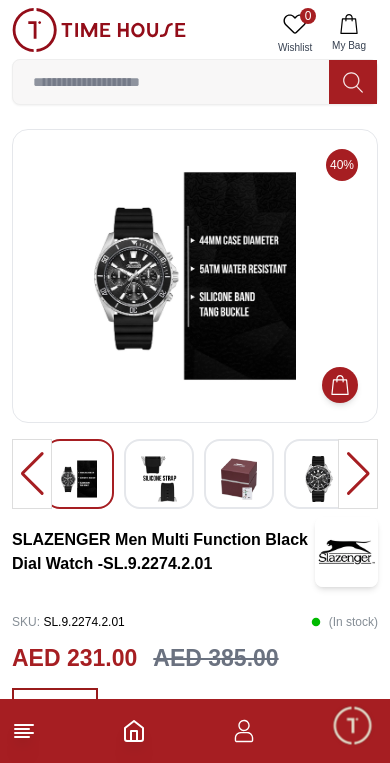 click at bounding box center [239, 479] 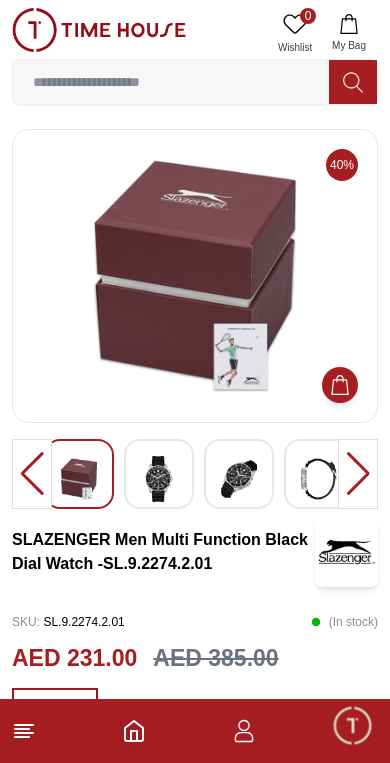click at bounding box center [239, 479] 